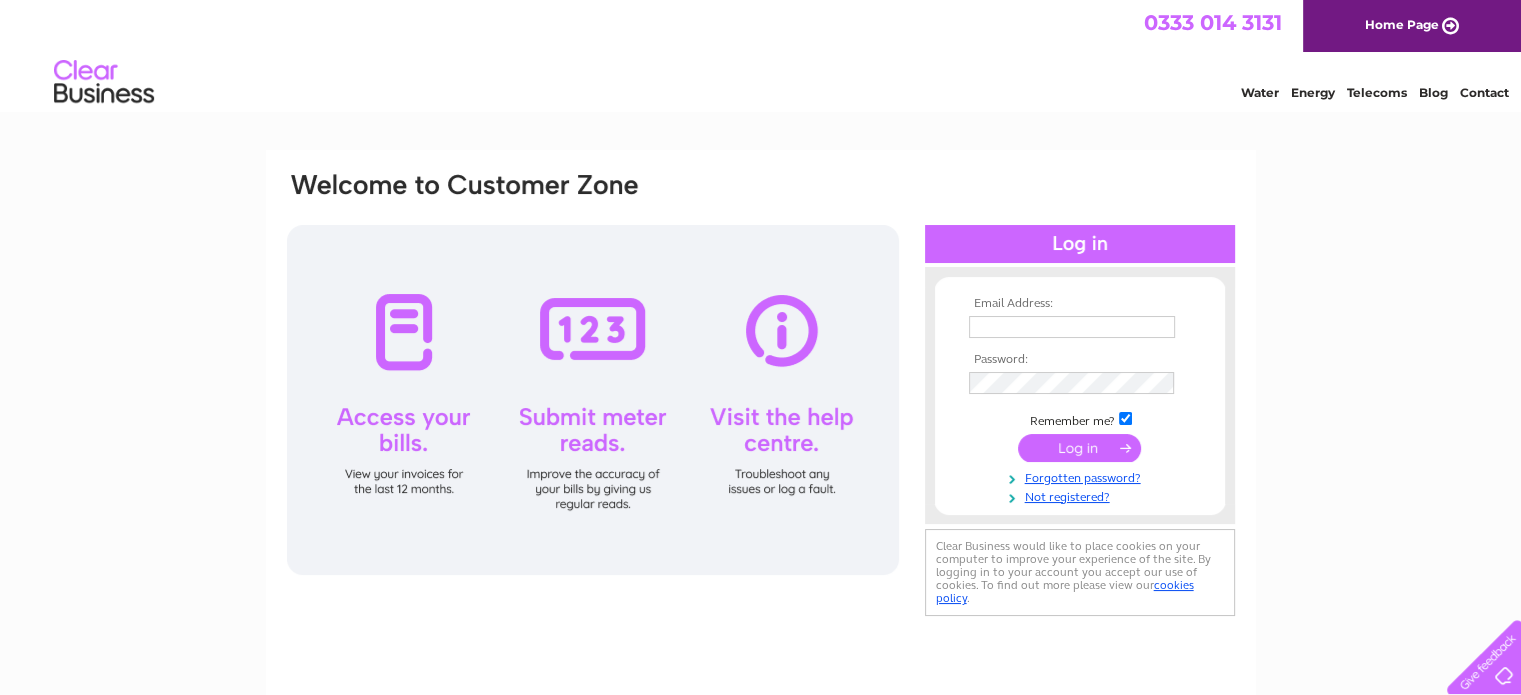 scroll, scrollTop: 0, scrollLeft: 0, axis: both 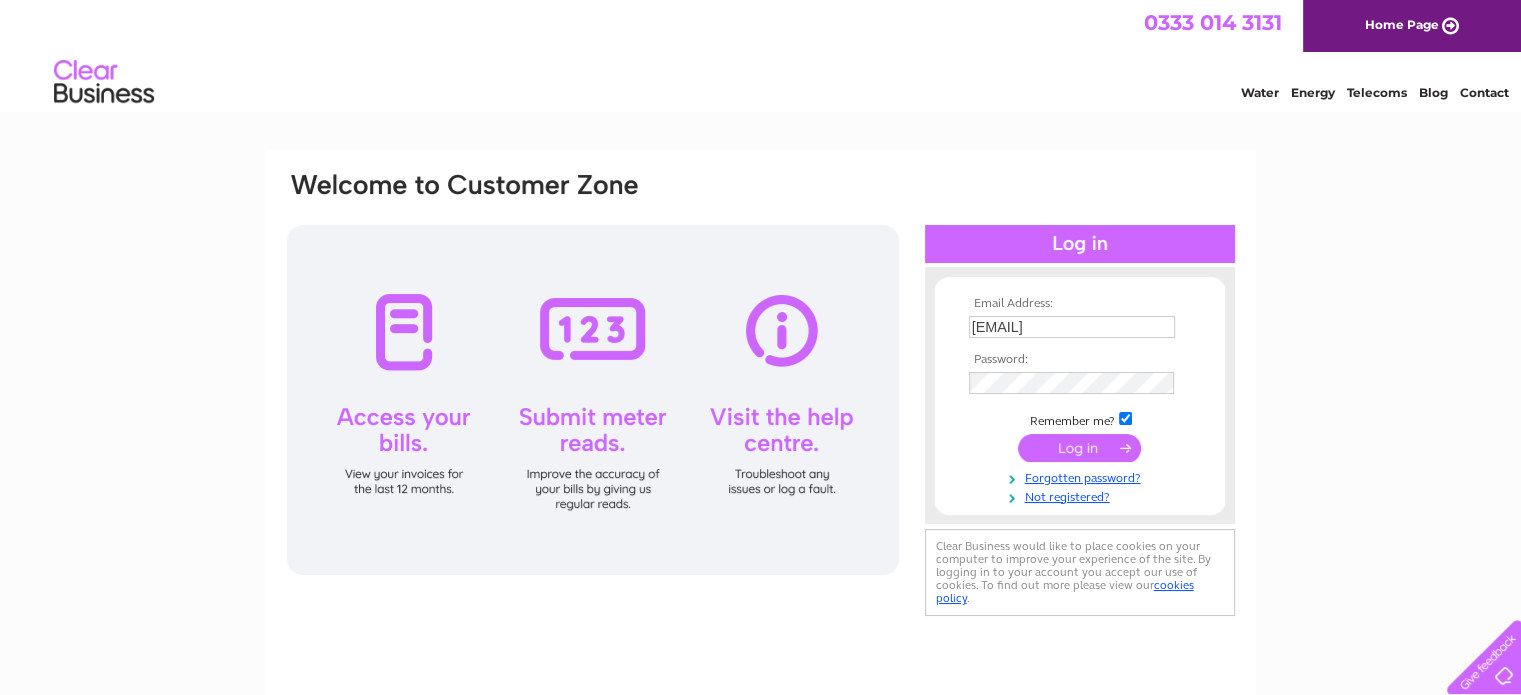 click at bounding box center [1079, 448] 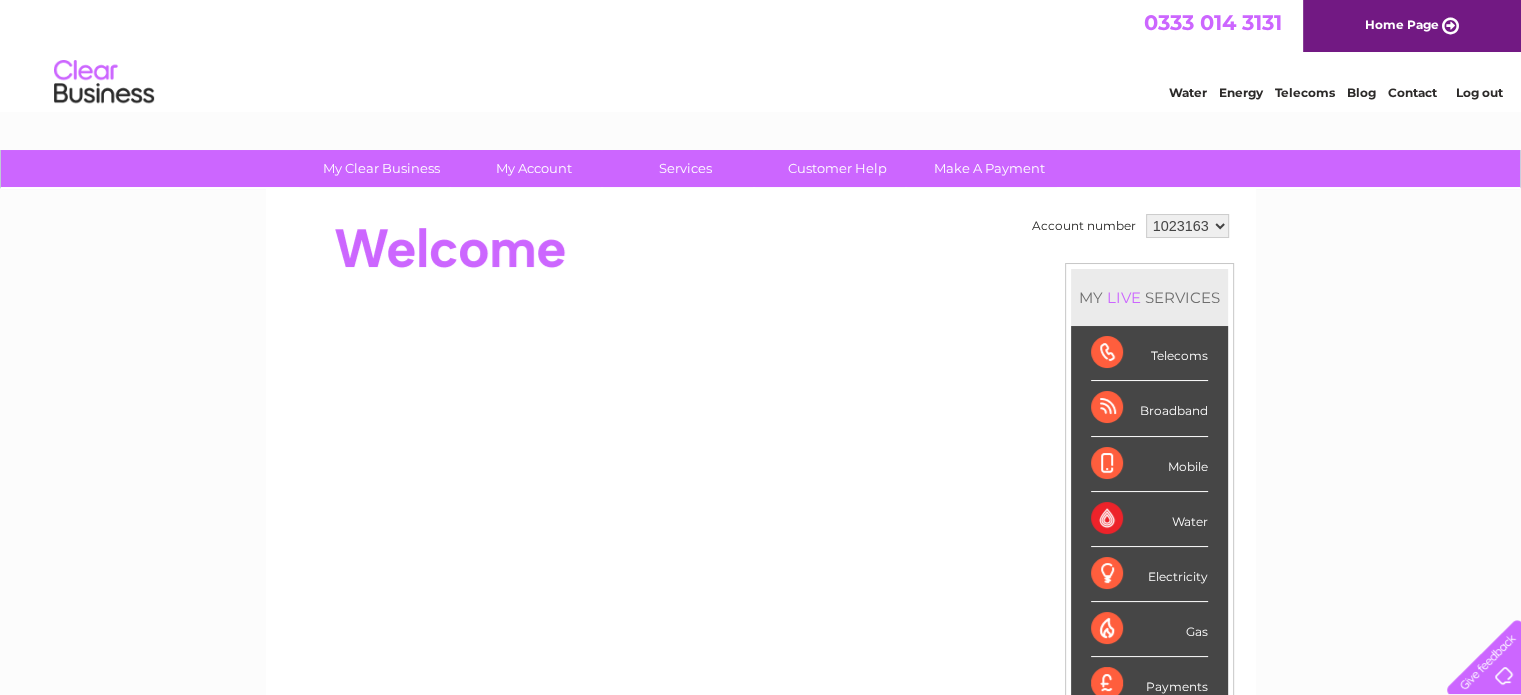 scroll, scrollTop: 0, scrollLeft: 0, axis: both 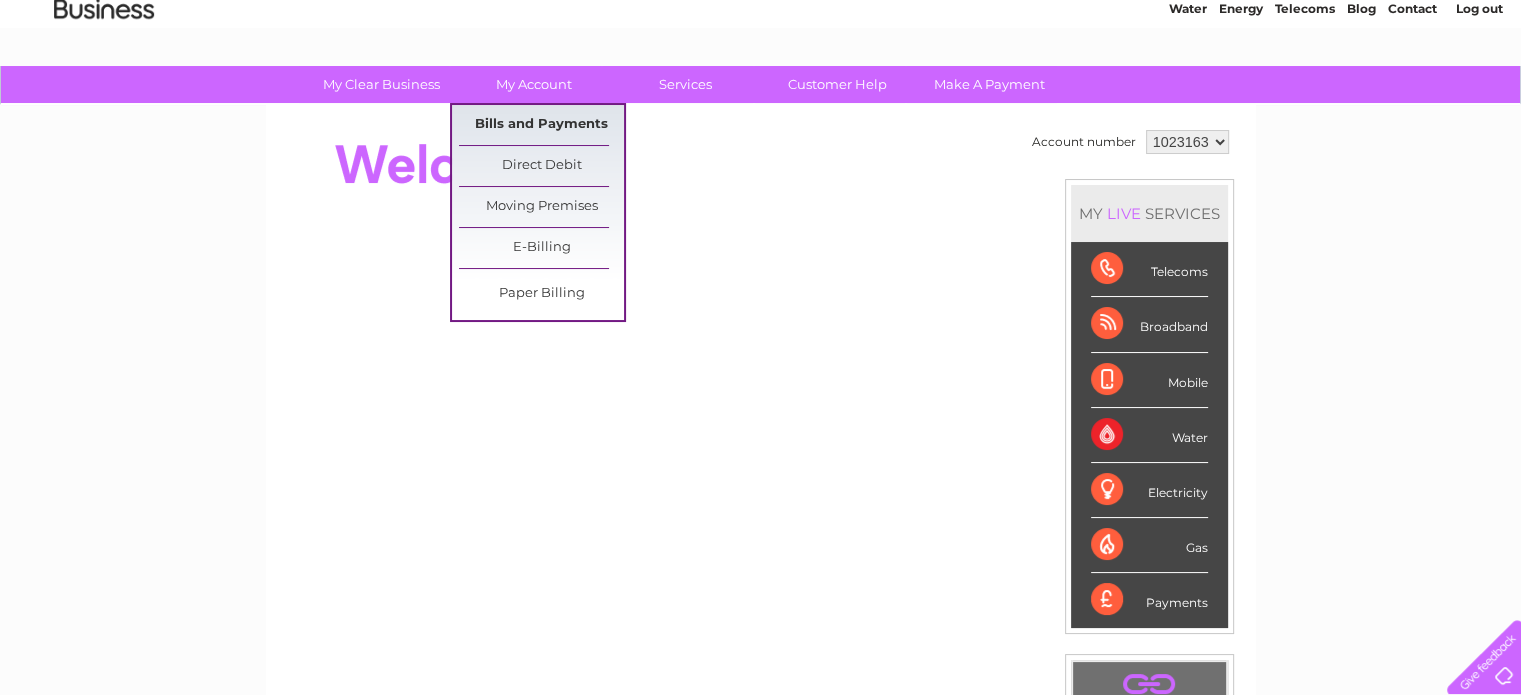 click on "Bills and Payments" at bounding box center (541, 125) 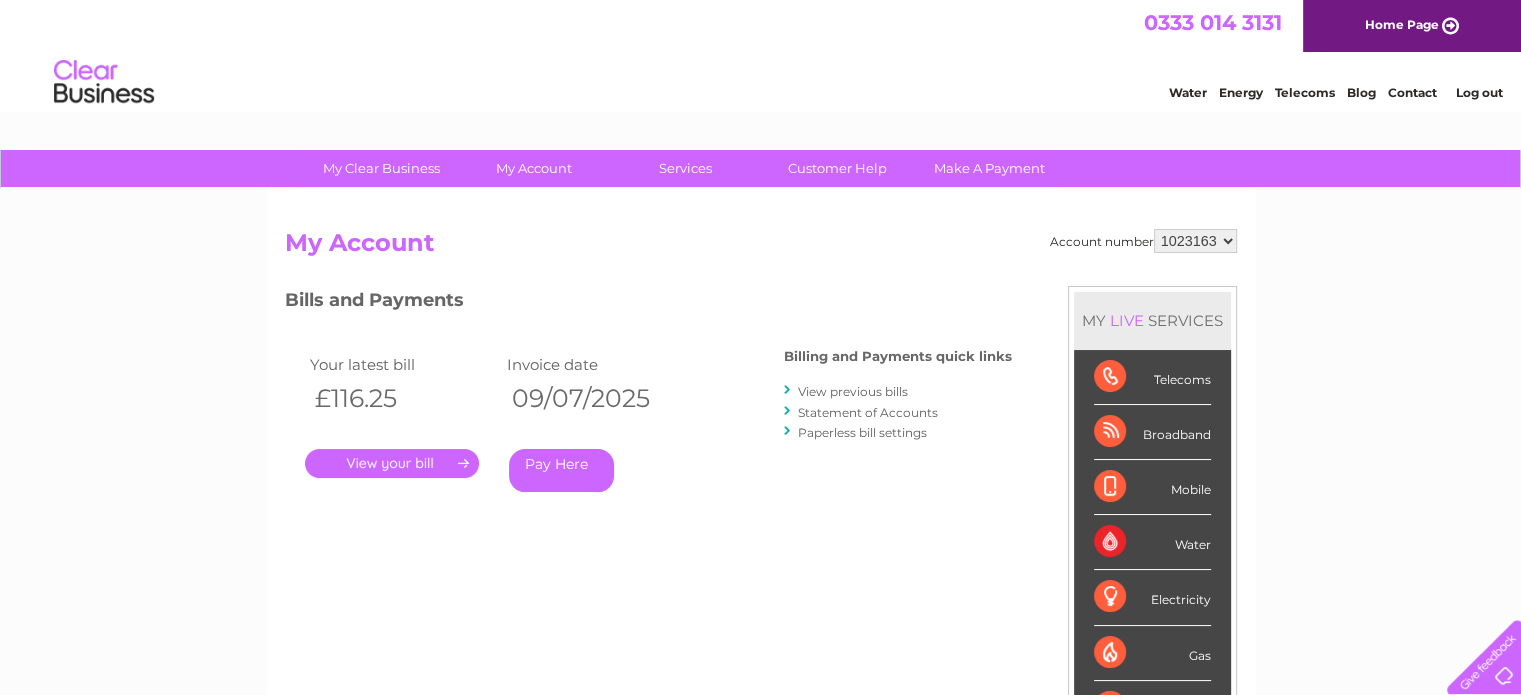 scroll, scrollTop: 0, scrollLeft: 0, axis: both 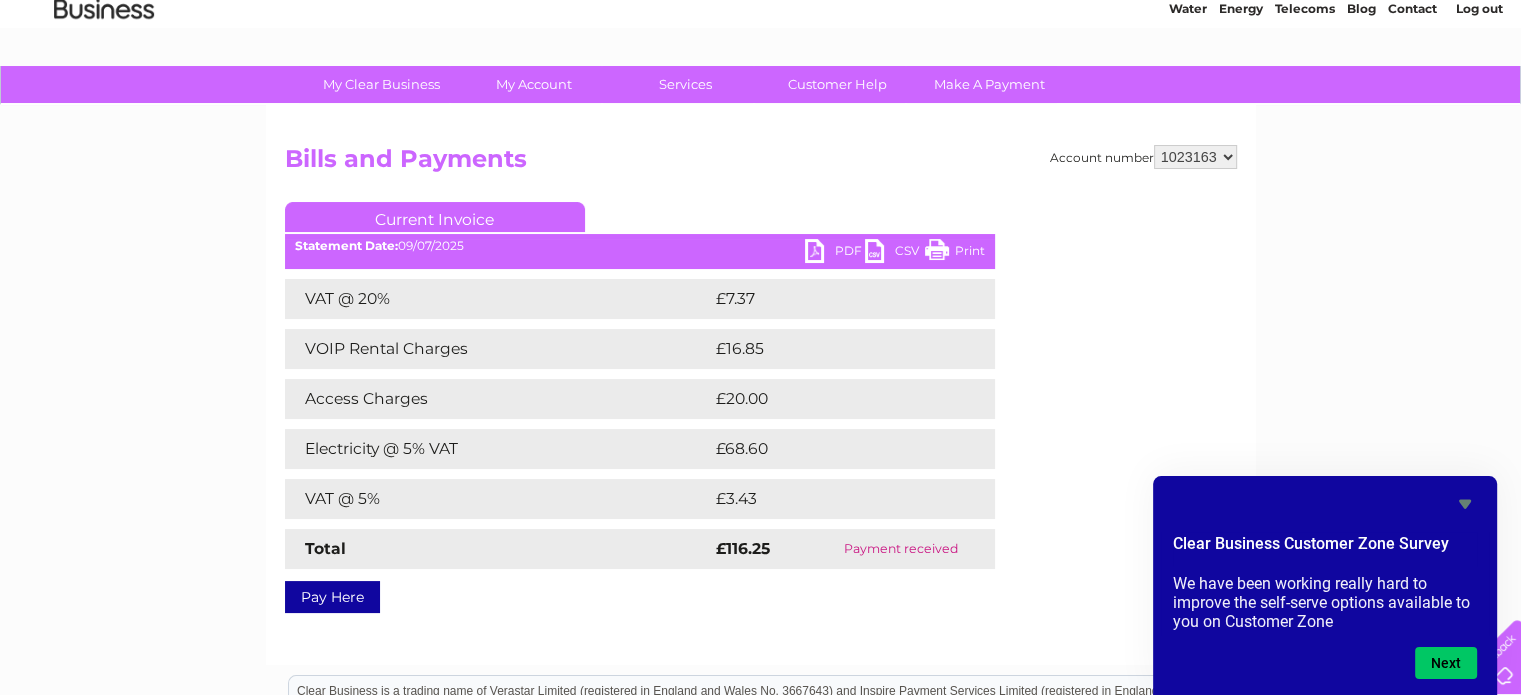 click on "PDF" at bounding box center (835, 253) 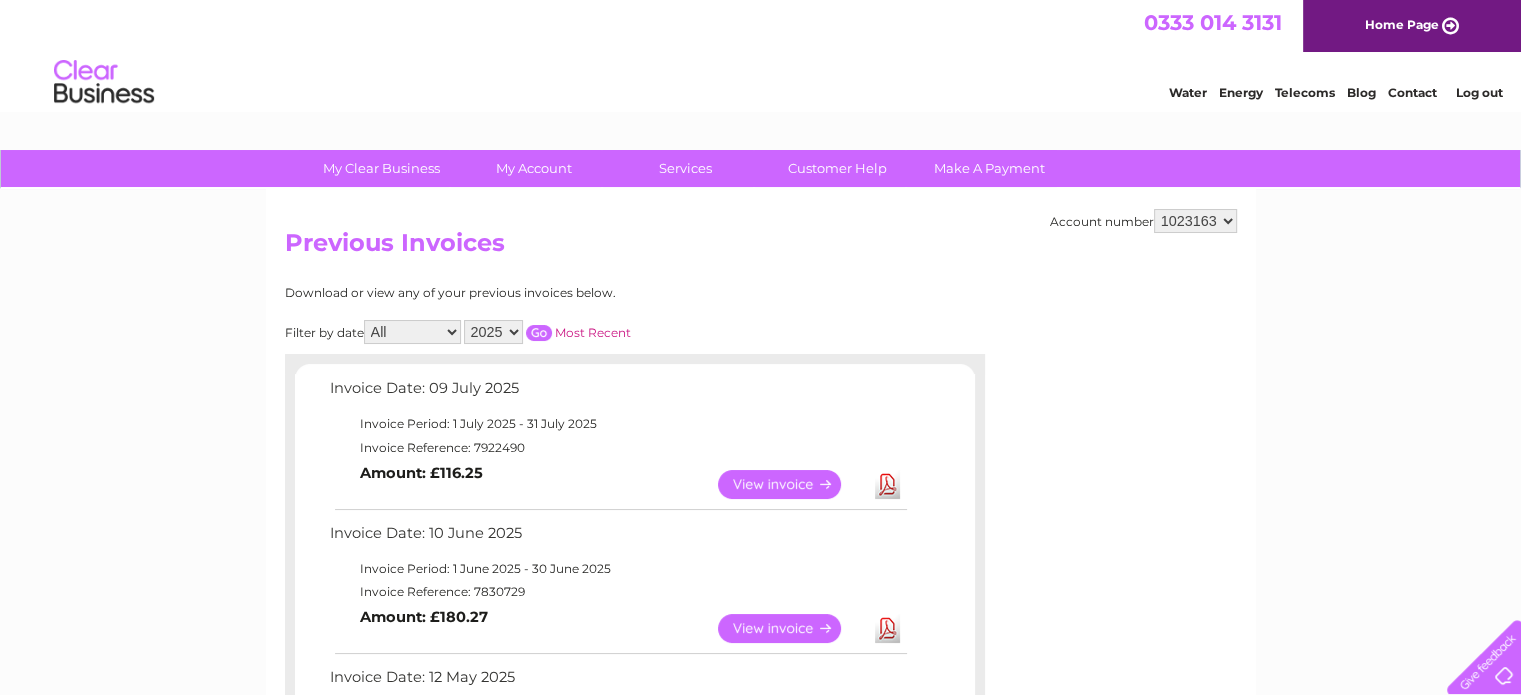 scroll, scrollTop: 0, scrollLeft: 0, axis: both 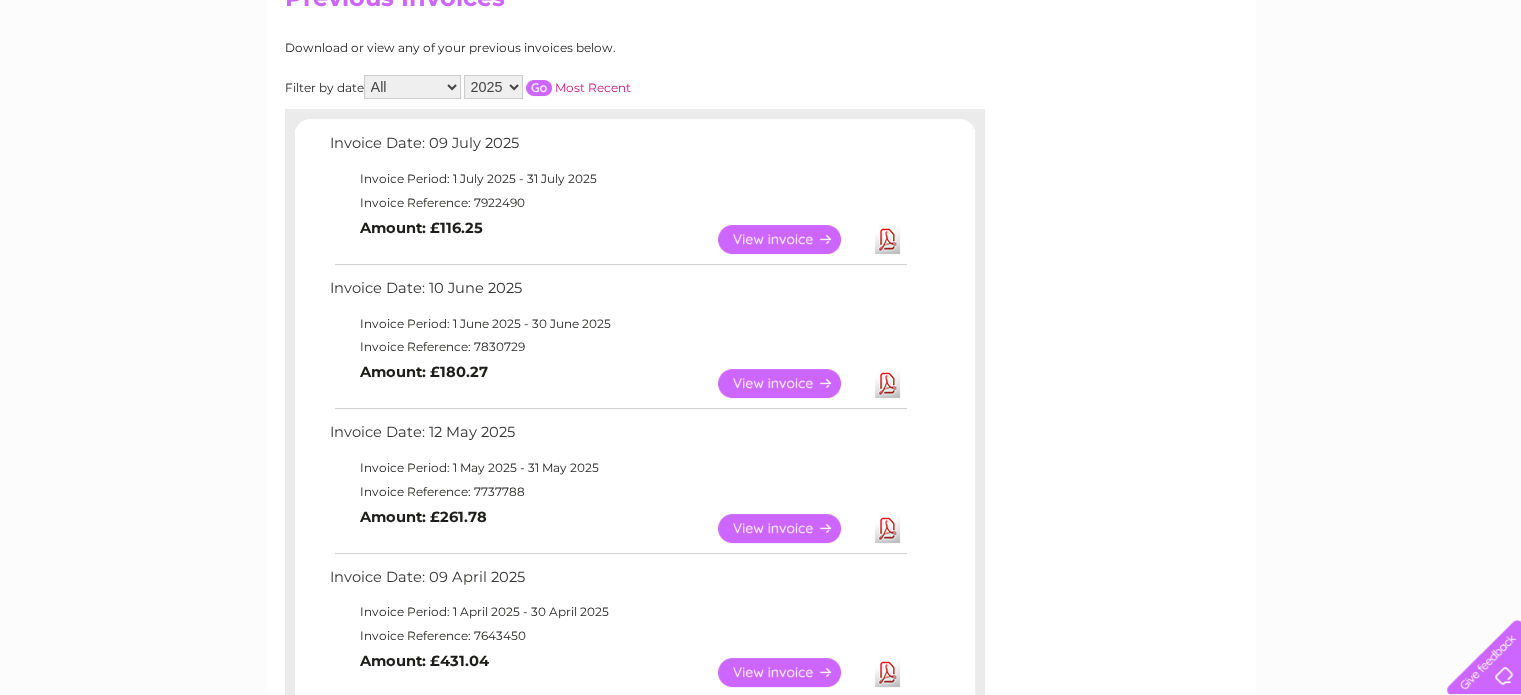 click on "View" at bounding box center [791, 528] 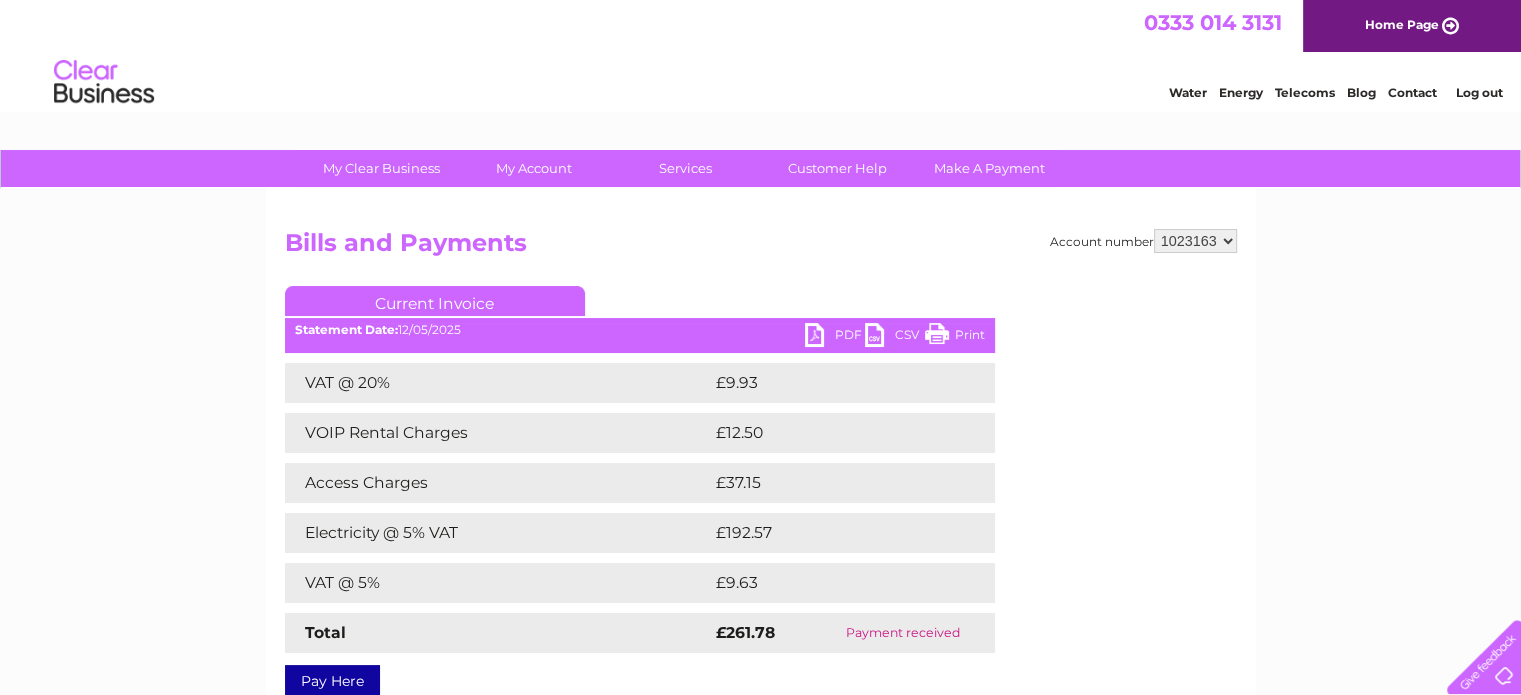scroll, scrollTop: 0, scrollLeft: 0, axis: both 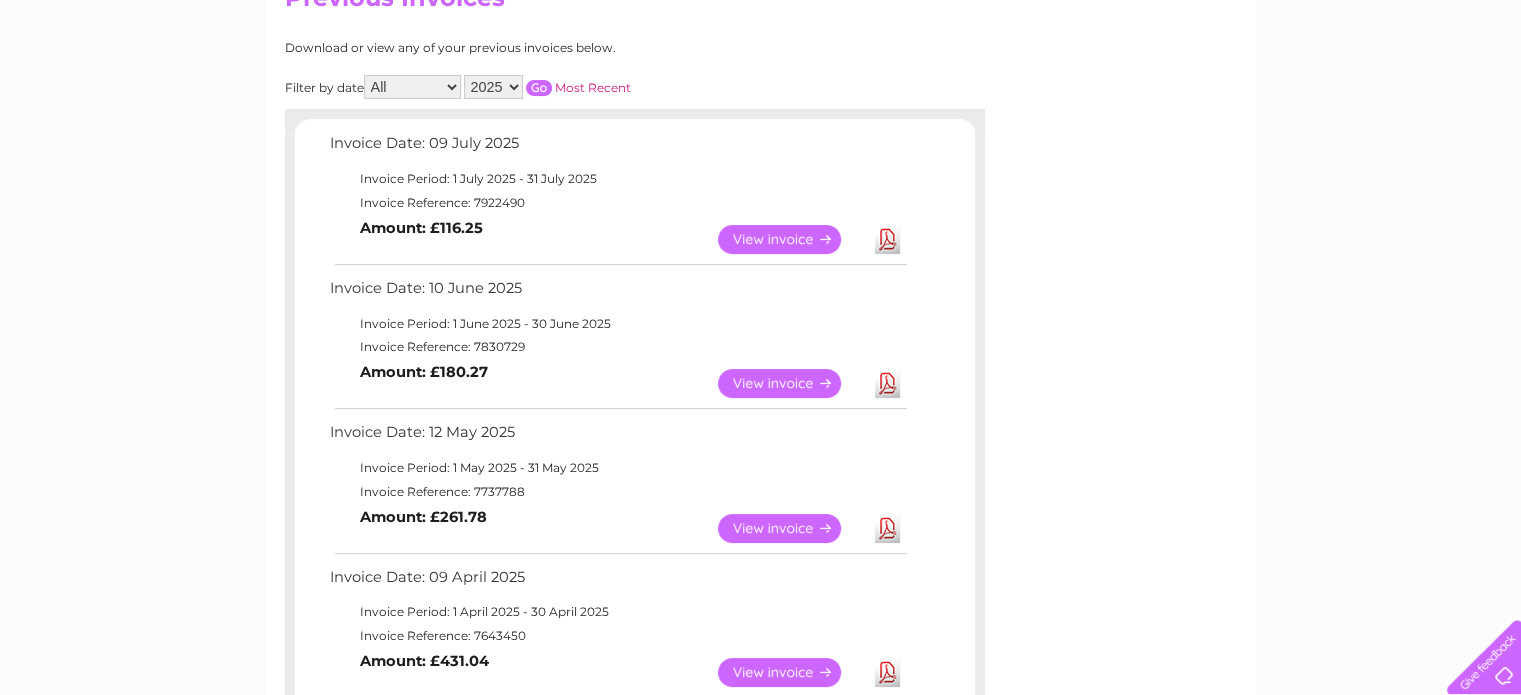 click on "View" at bounding box center [791, 383] 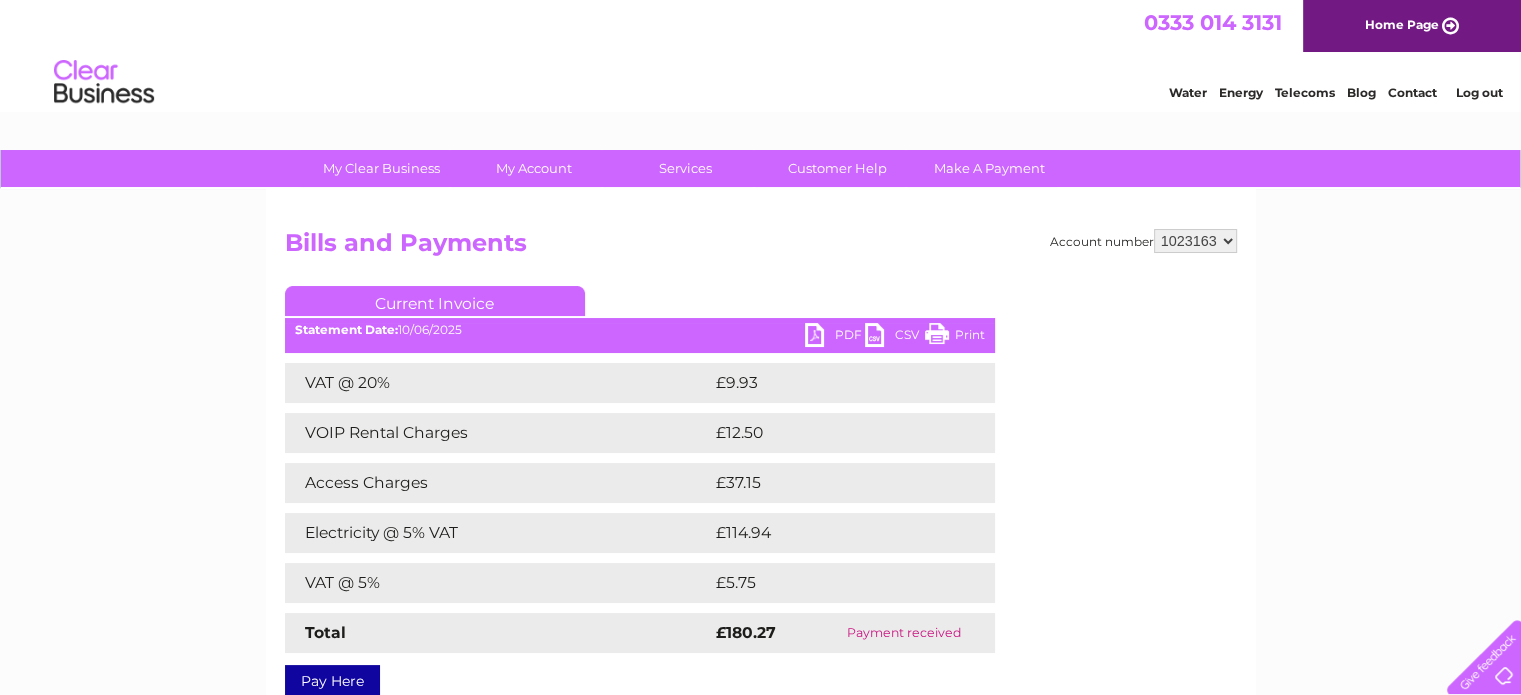 scroll, scrollTop: 0, scrollLeft: 0, axis: both 